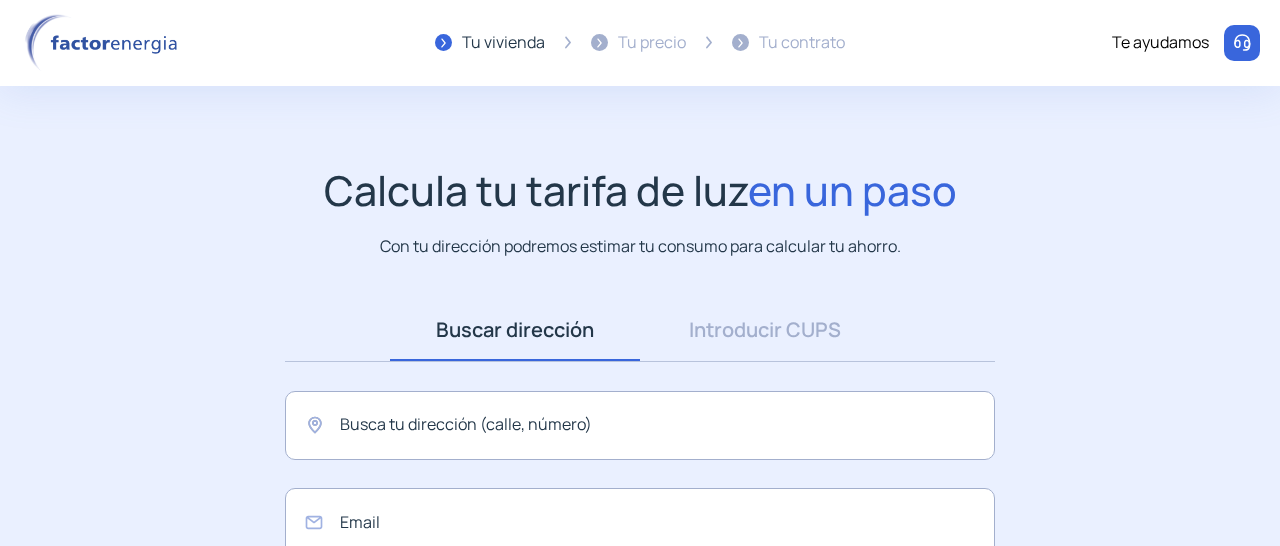 scroll, scrollTop: 0, scrollLeft: 0, axis: both 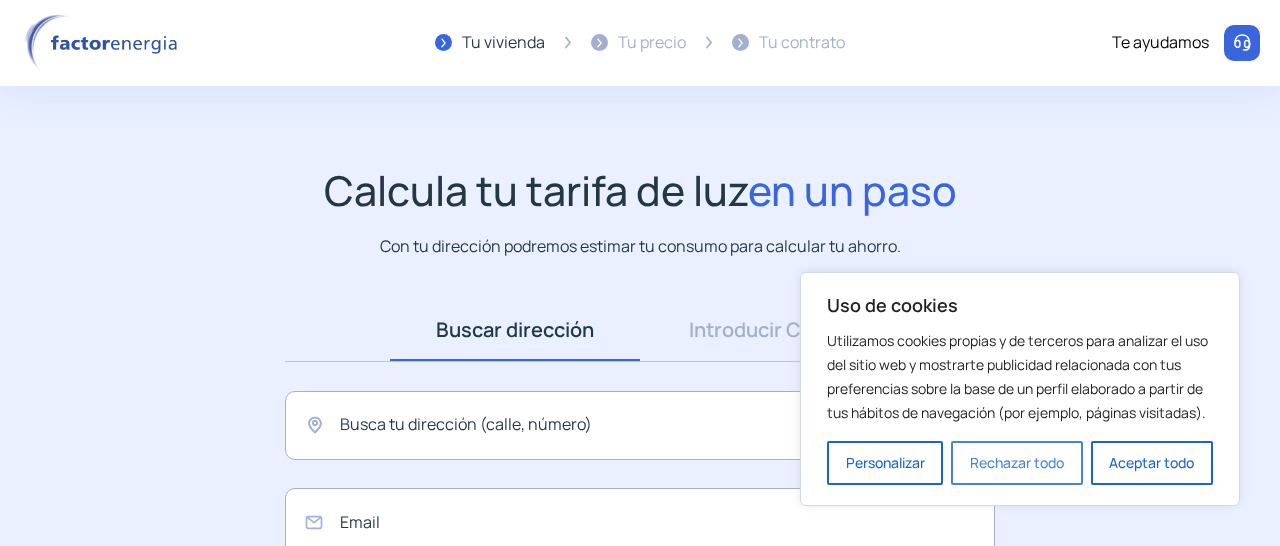 click on "Rechazar todo" at bounding box center [1016, 463] 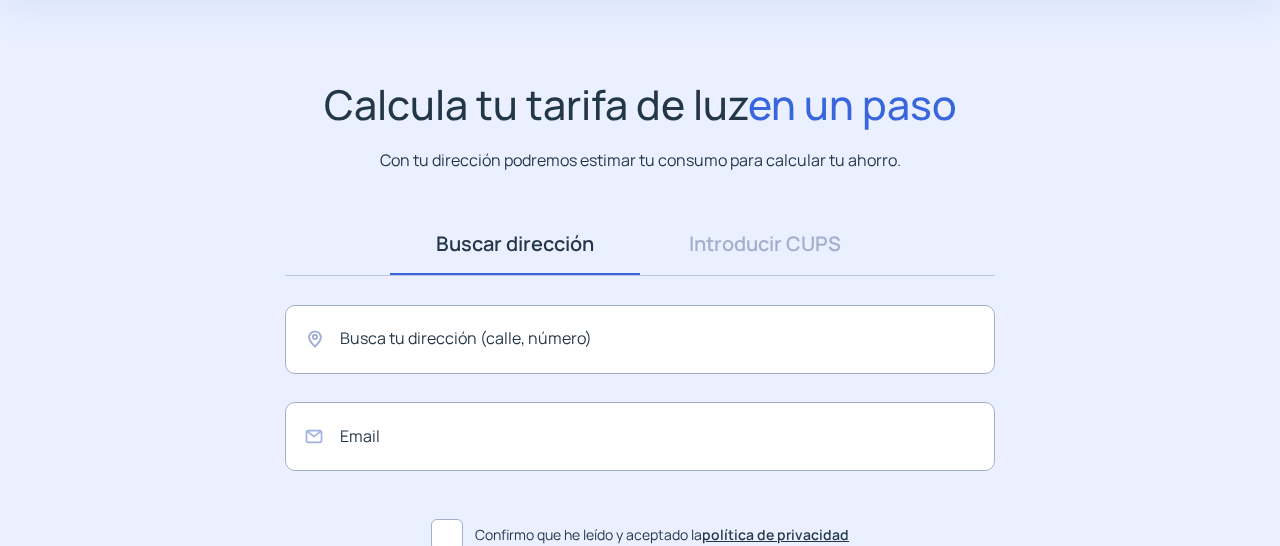 scroll, scrollTop: 120, scrollLeft: 0, axis: vertical 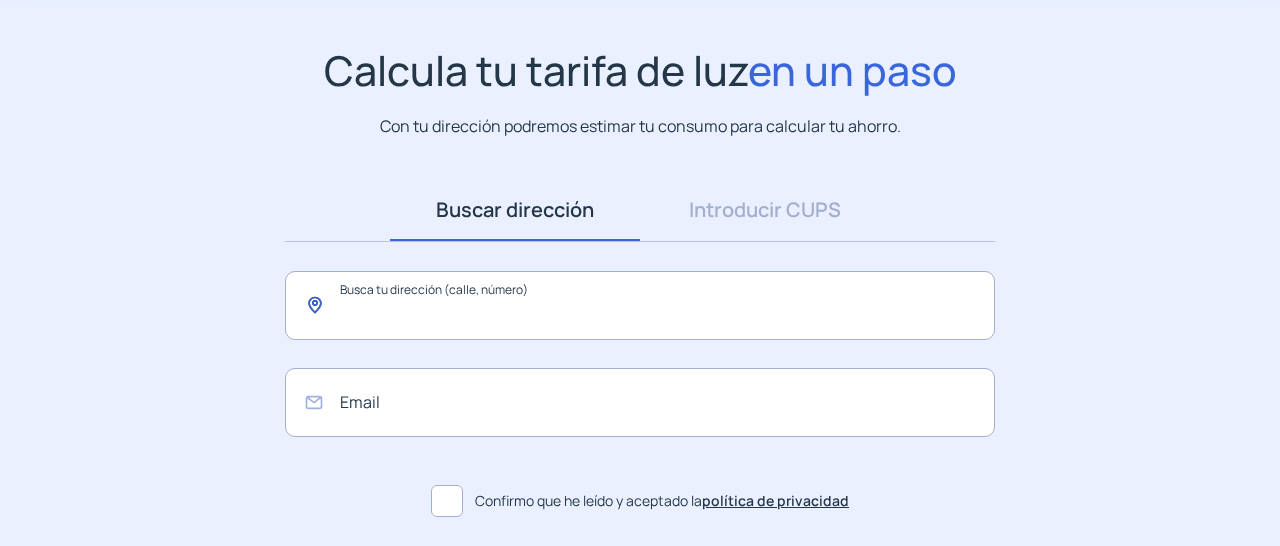 click 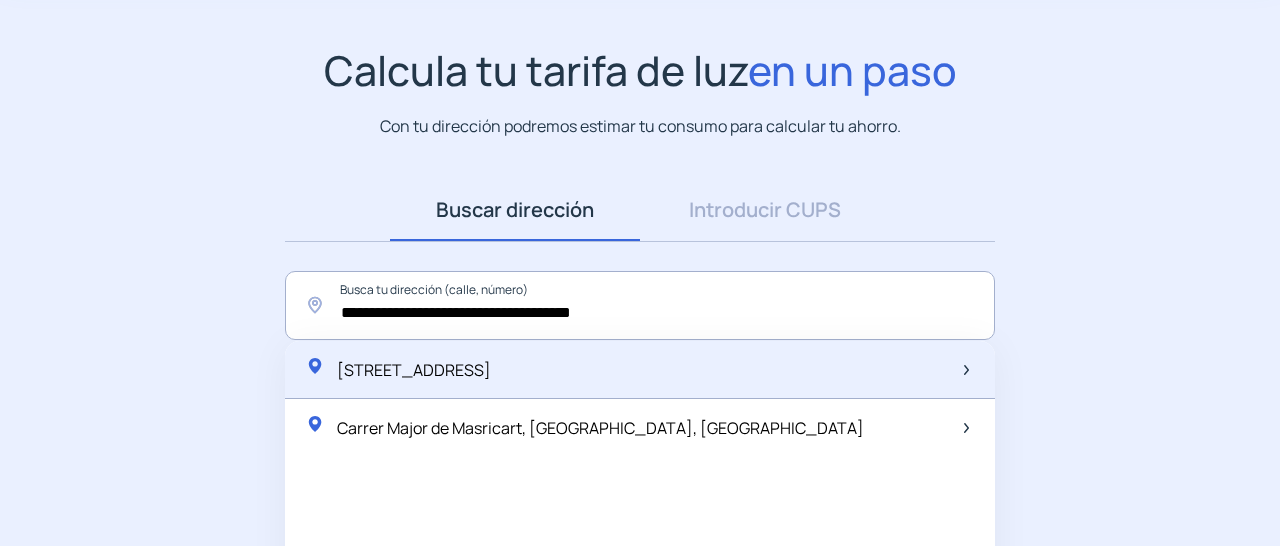 click on "[STREET_ADDRESS]" 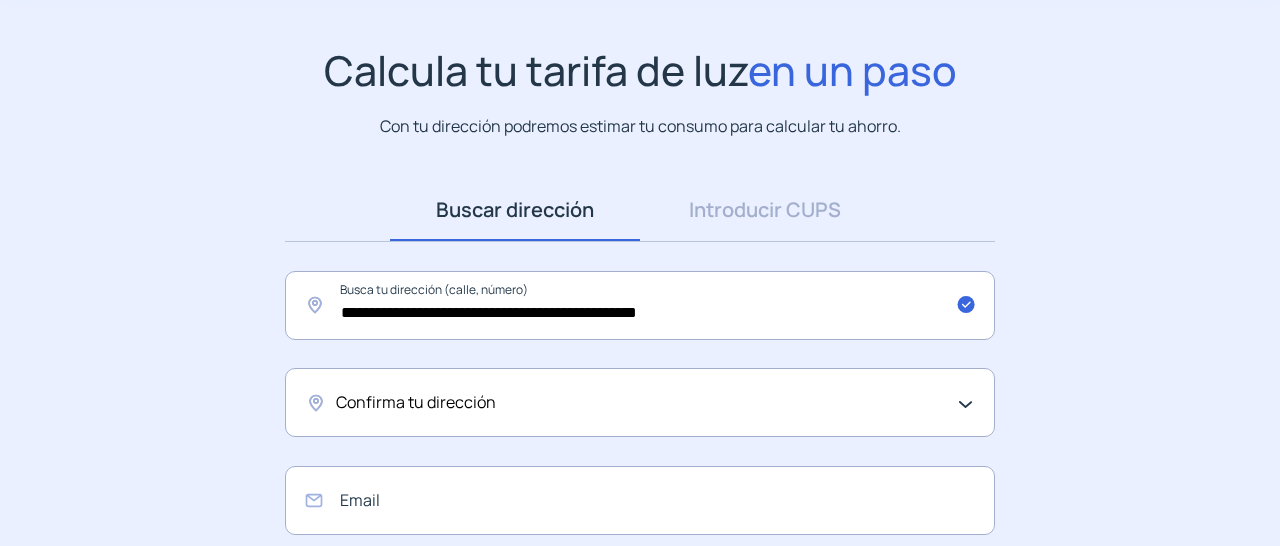 click on "Confirma tu dirección" 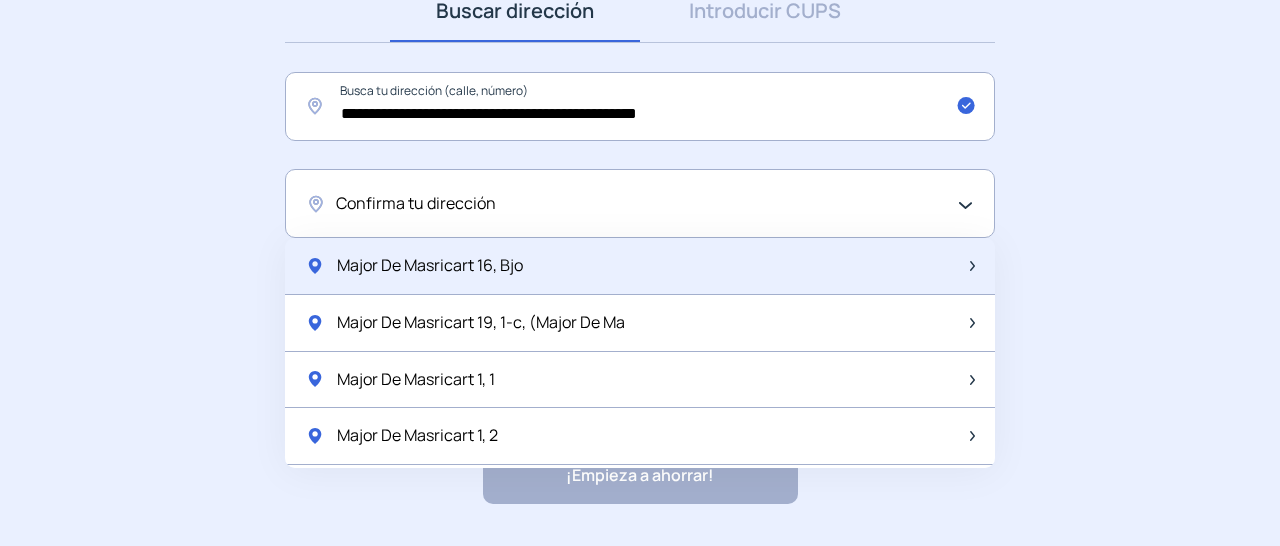 scroll, scrollTop: 360, scrollLeft: 0, axis: vertical 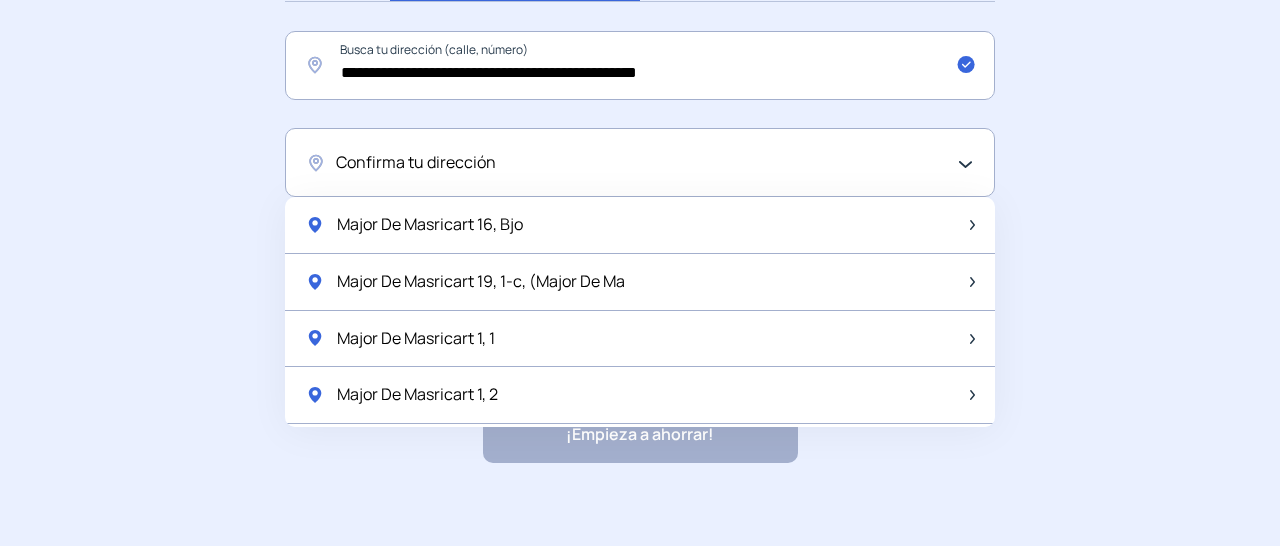 click on "Confirma tu dirección" 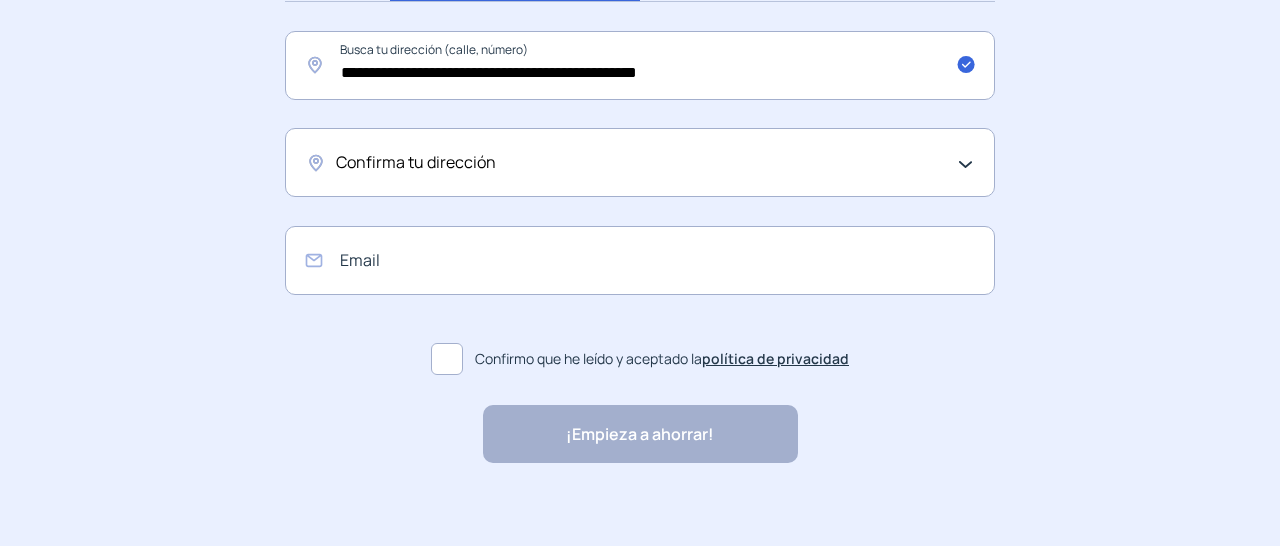 click on "Confirma tu dirección" 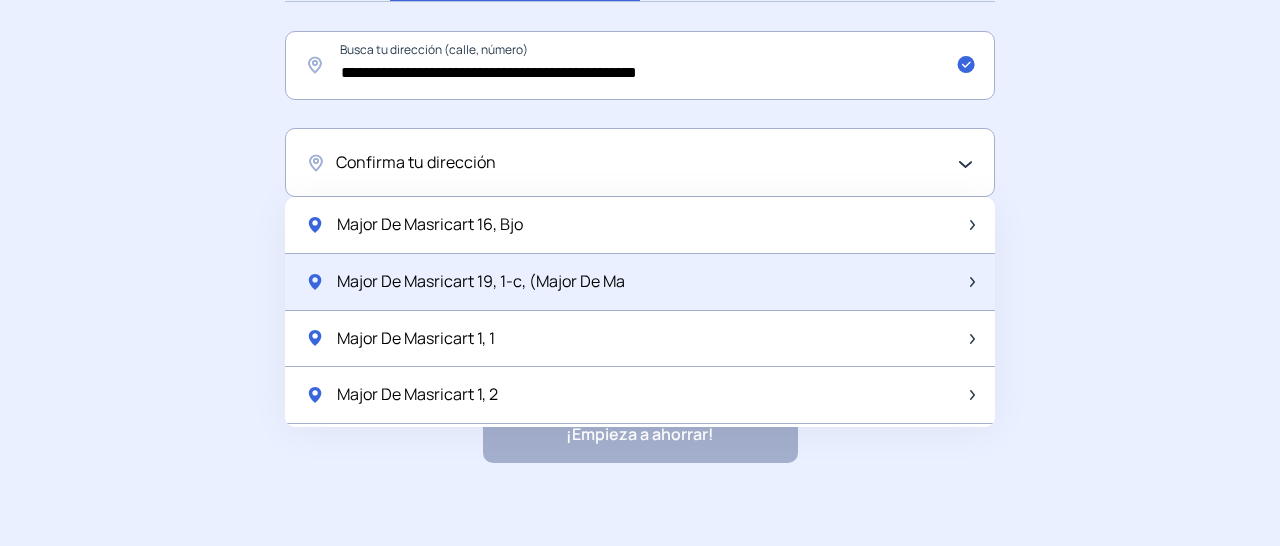 scroll, scrollTop: 377, scrollLeft: 0, axis: vertical 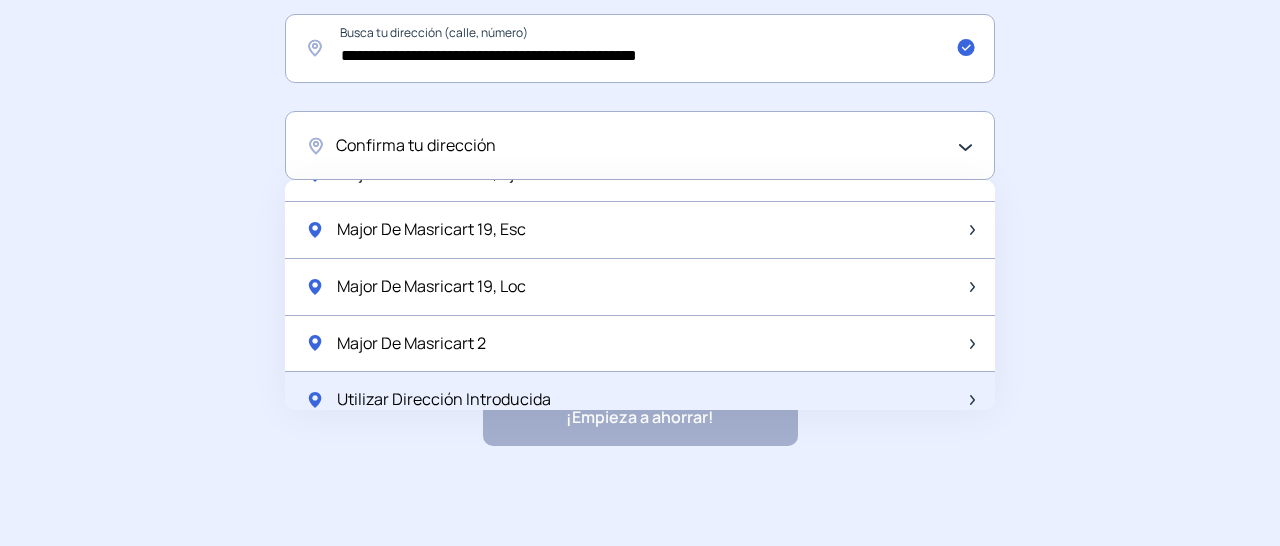click on "Utilizar Dirección Introducida" 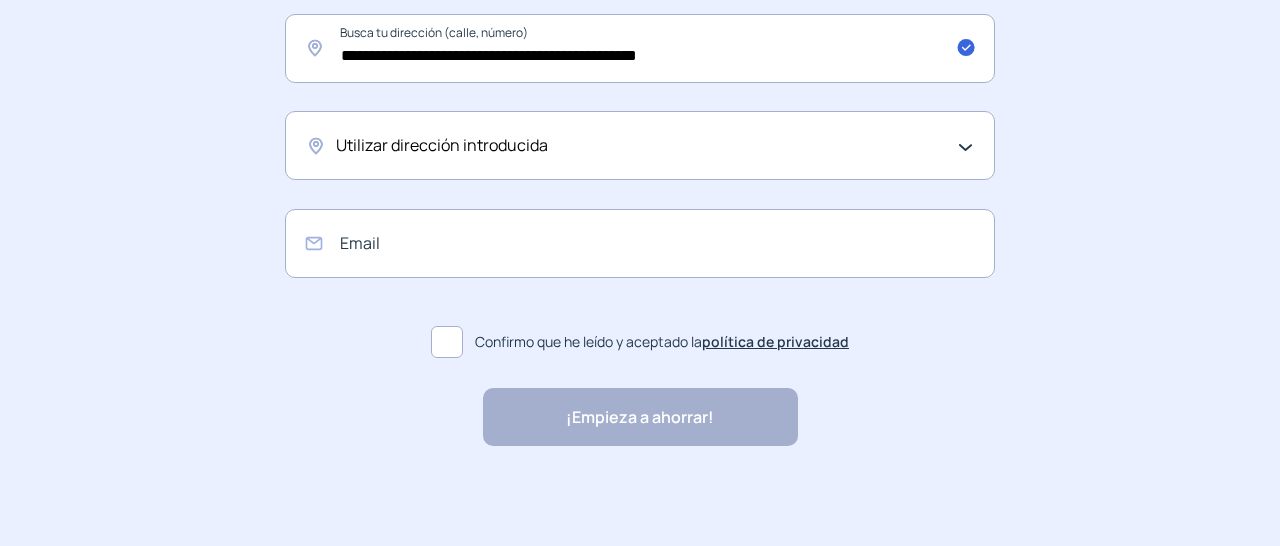 click on "Utilizar dirección introducida" 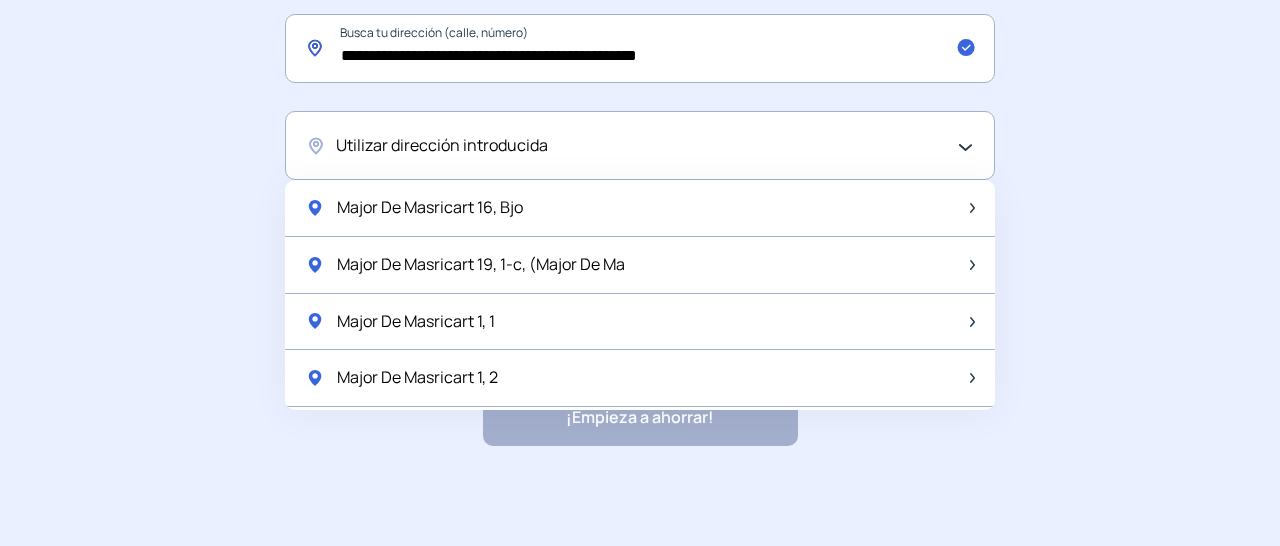 click on "**********" 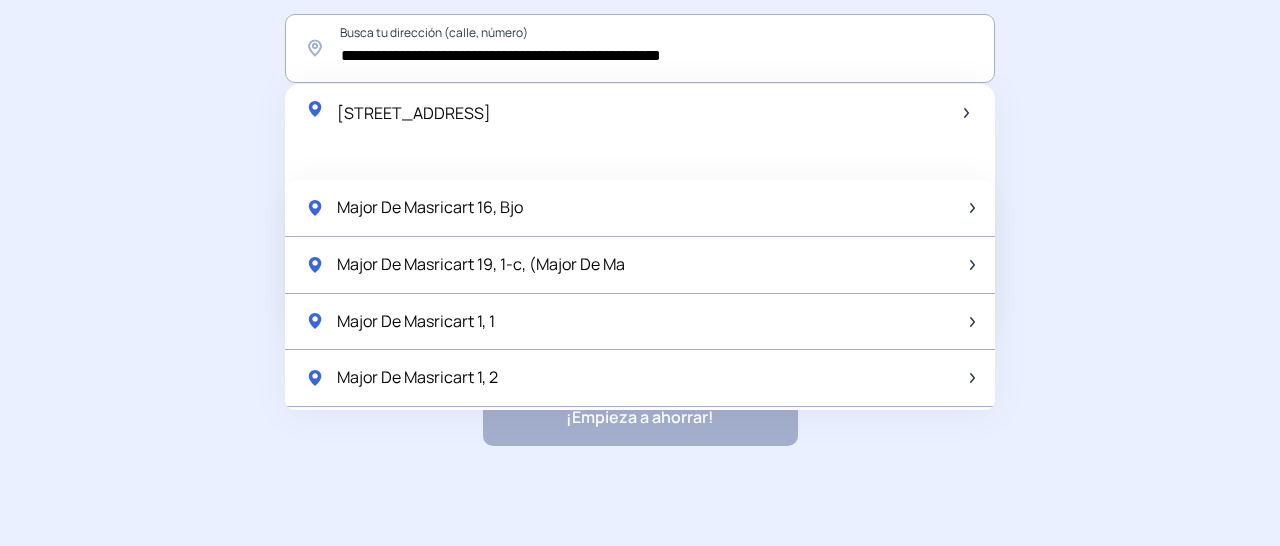 click on "**********" 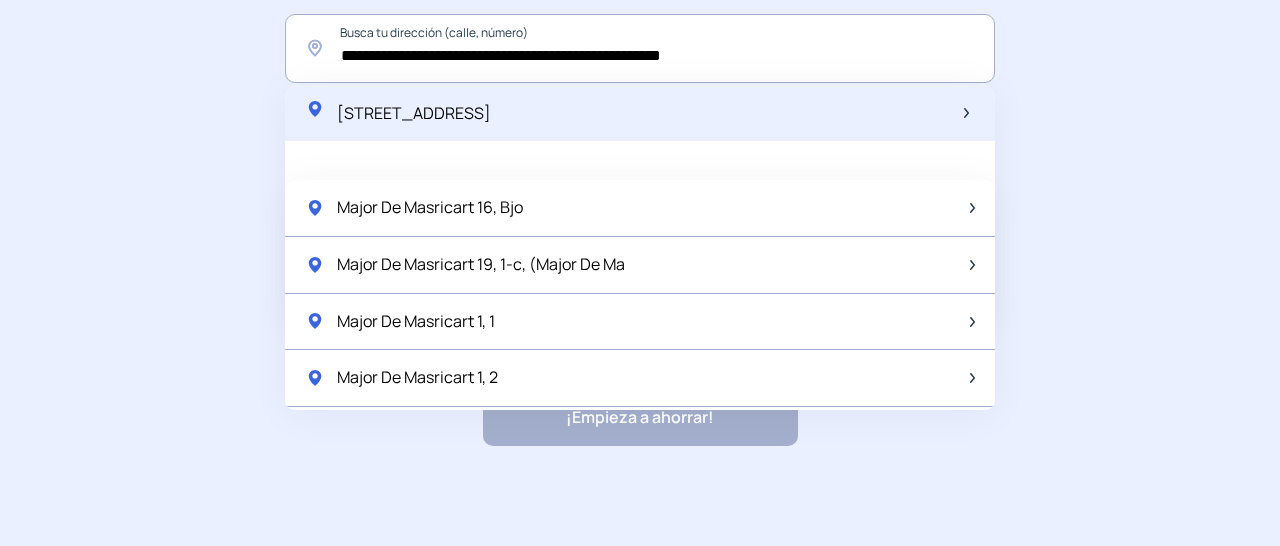 click on "[STREET_ADDRESS]" 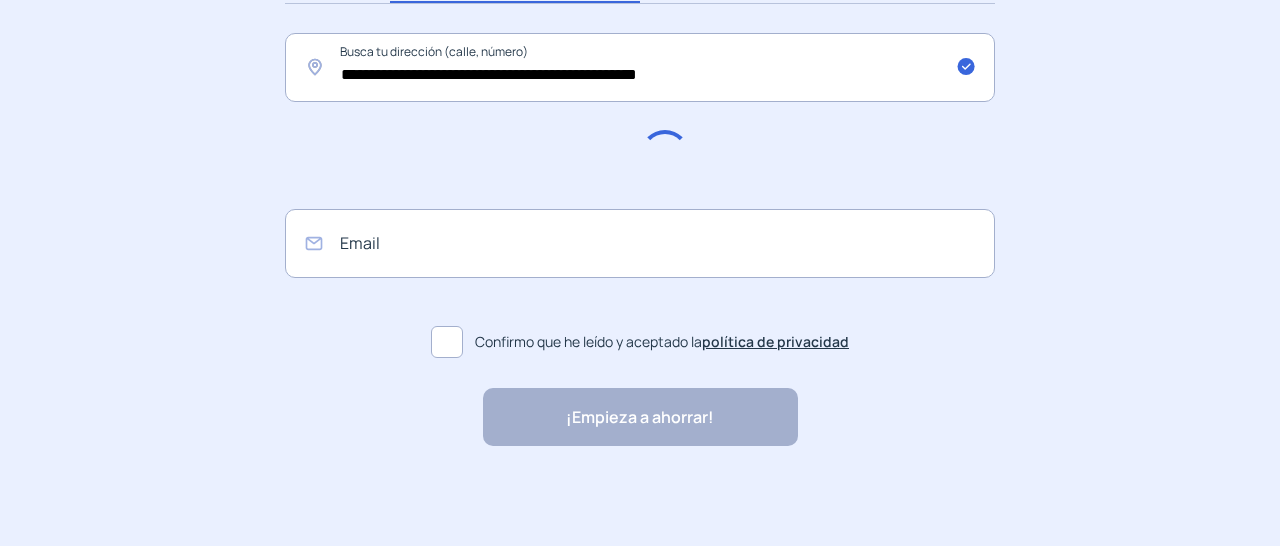 scroll, scrollTop: 377, scrollLeft: 0, axis: vertical 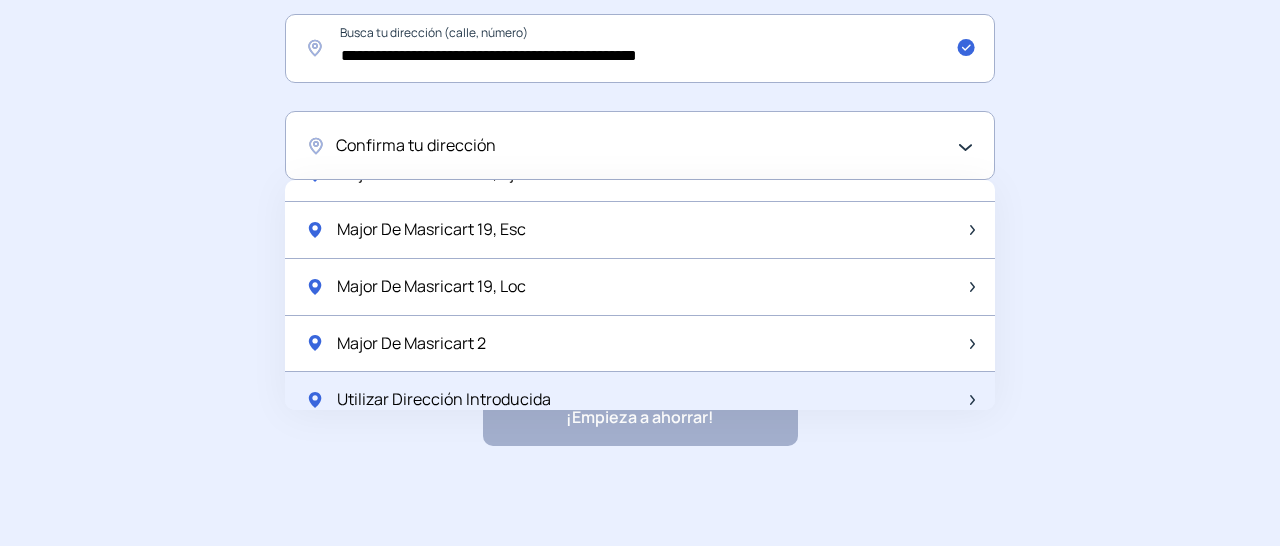 click on "Utilizar Dirección Introducida" 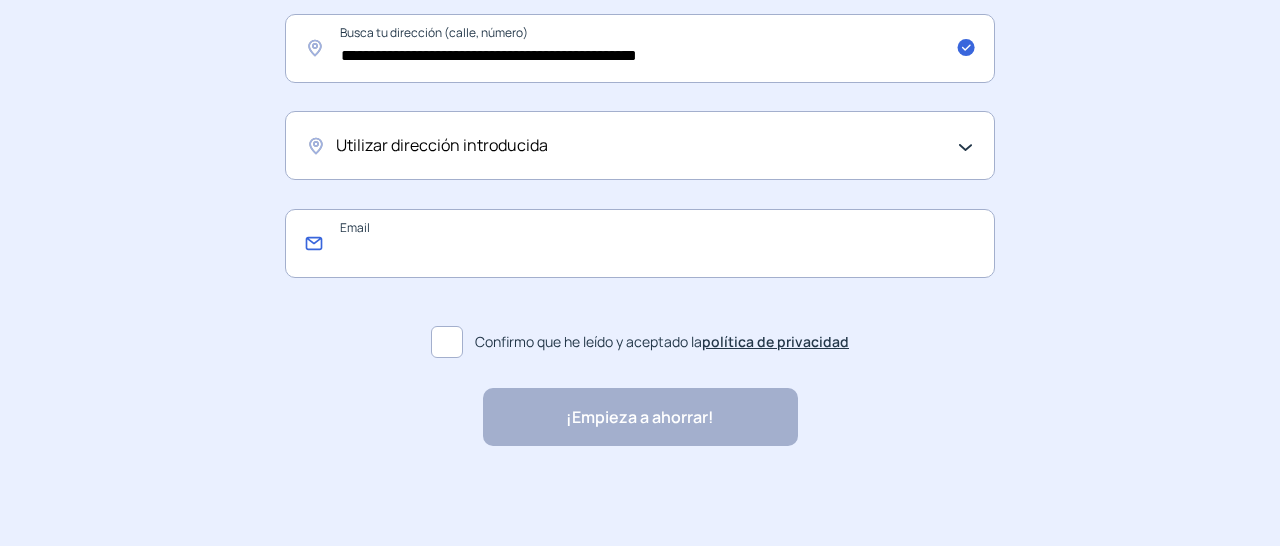 click 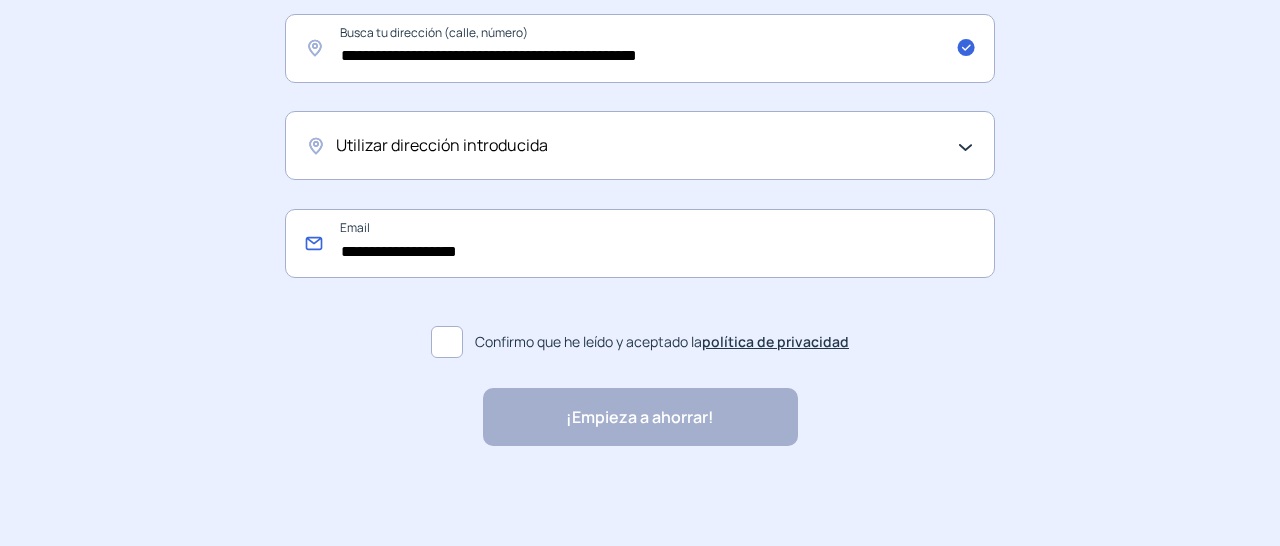 type on "**********" 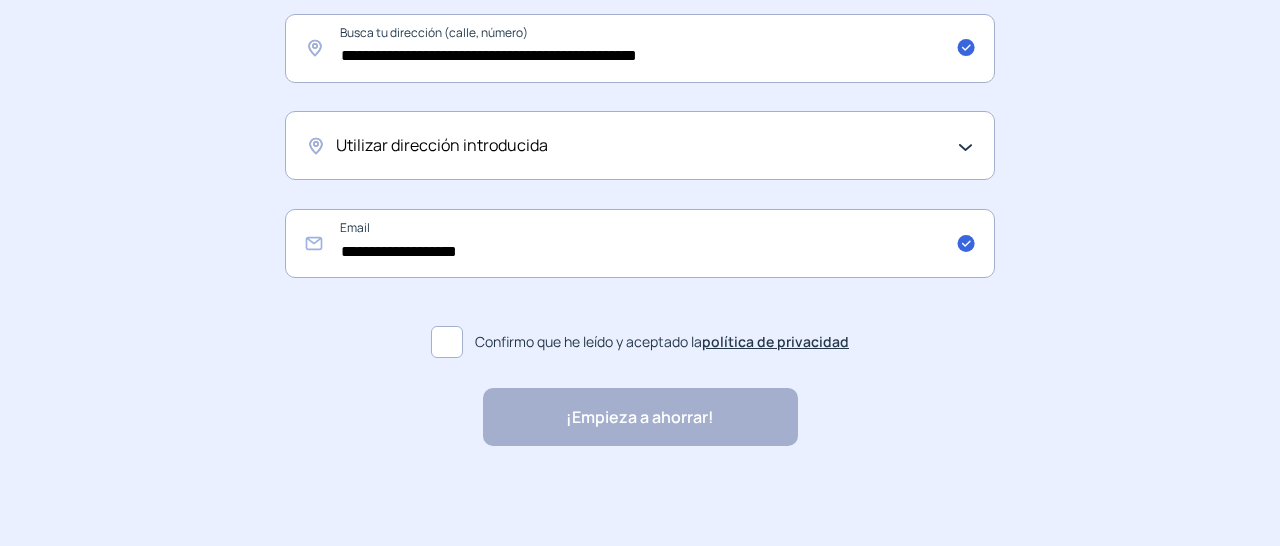 click 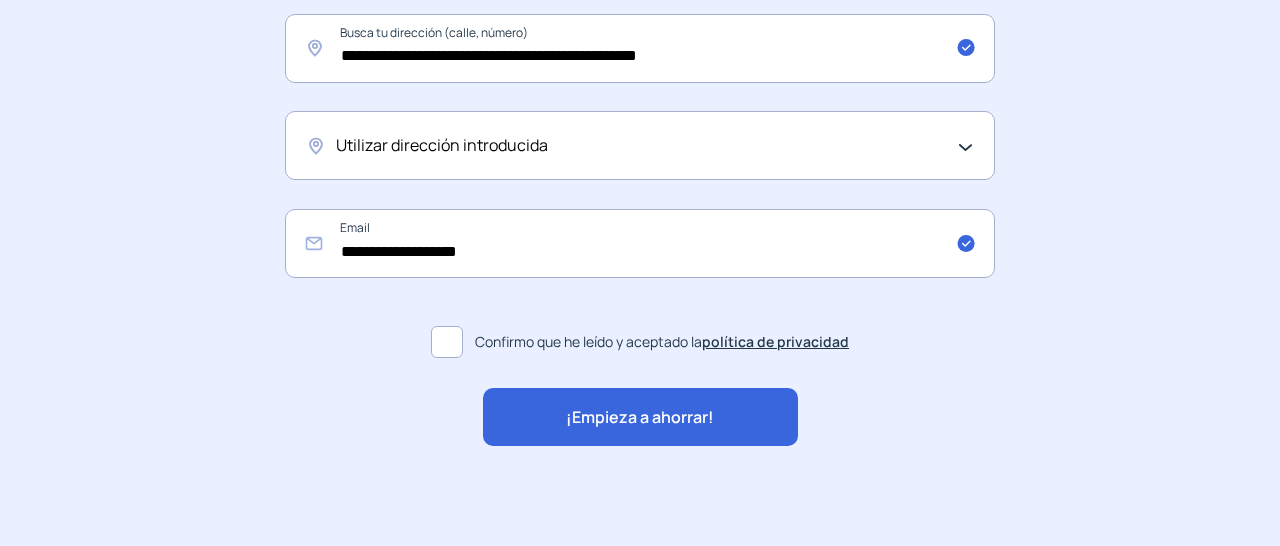 click on "¡Empieza a ahorrar!" 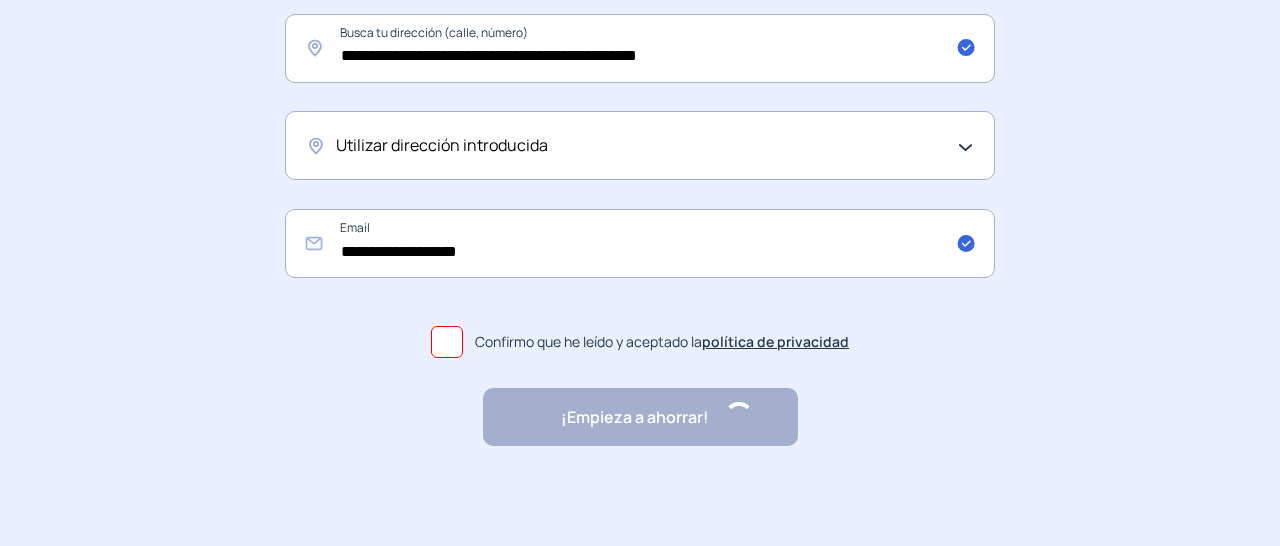 scroll, scrollTop: 0, scrollLeft: 0, axis: both 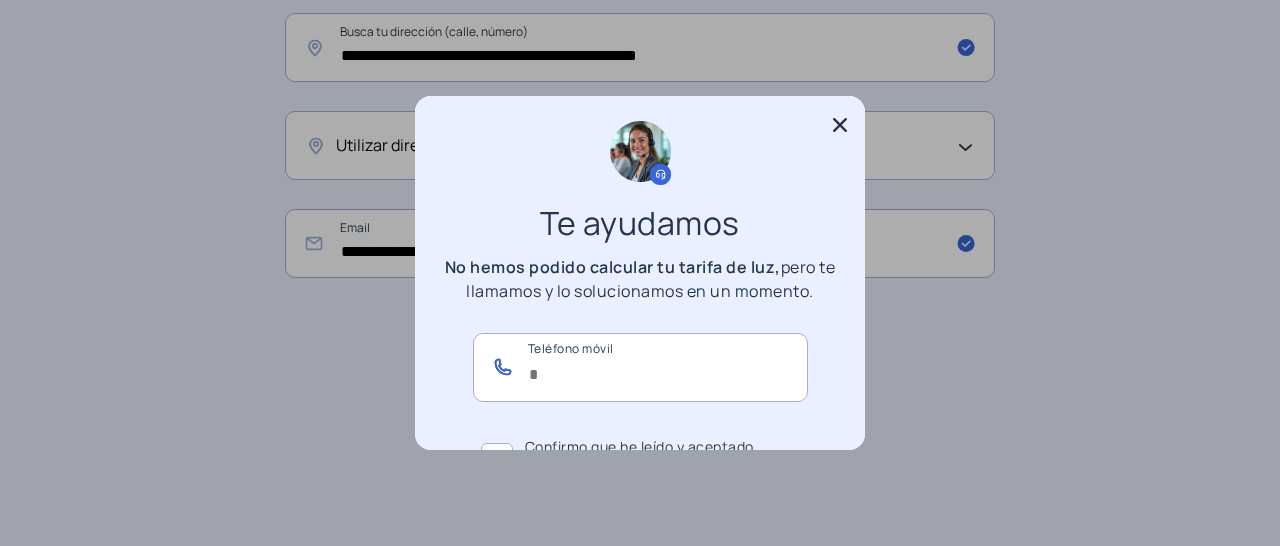 click at bounding box center (640, 367) 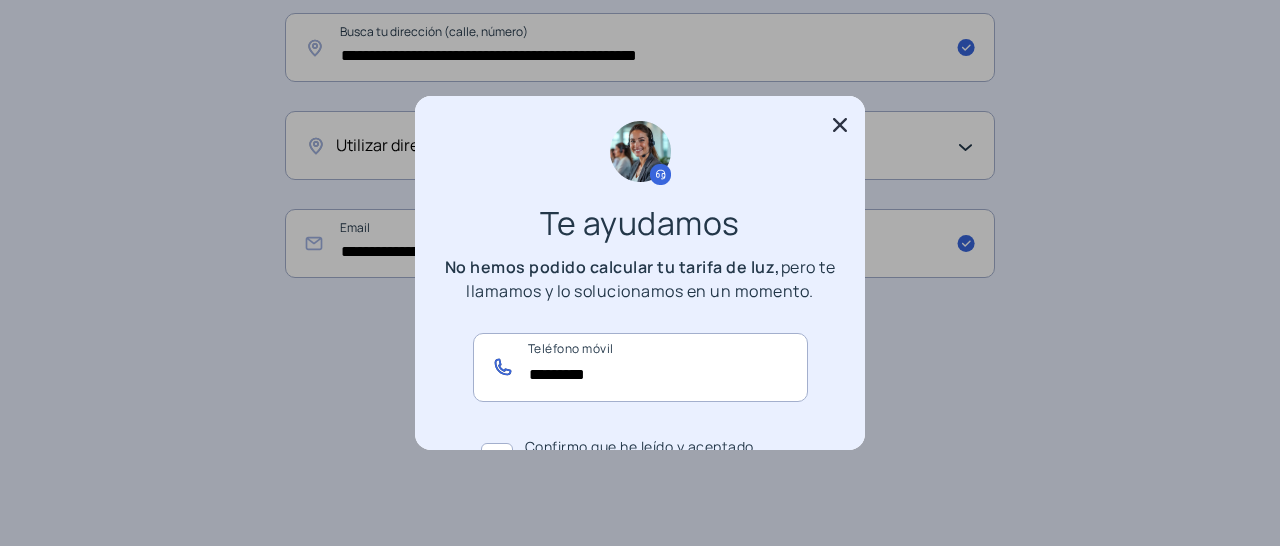type on "*********" 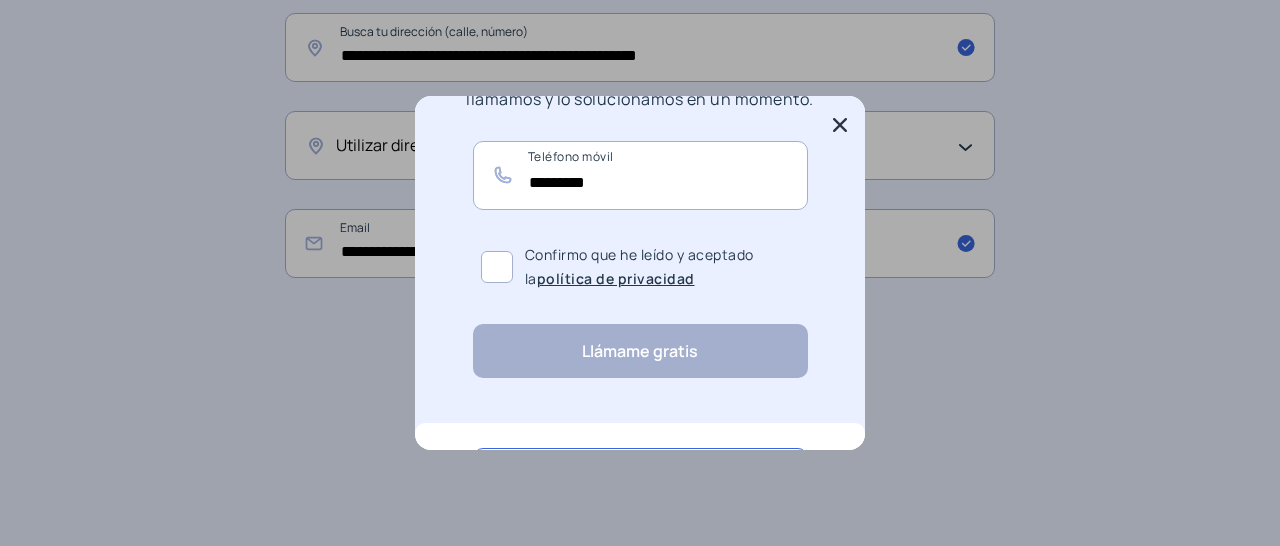 scroll, scrollTop: 200, scrollLeft: 0, axis: vertical 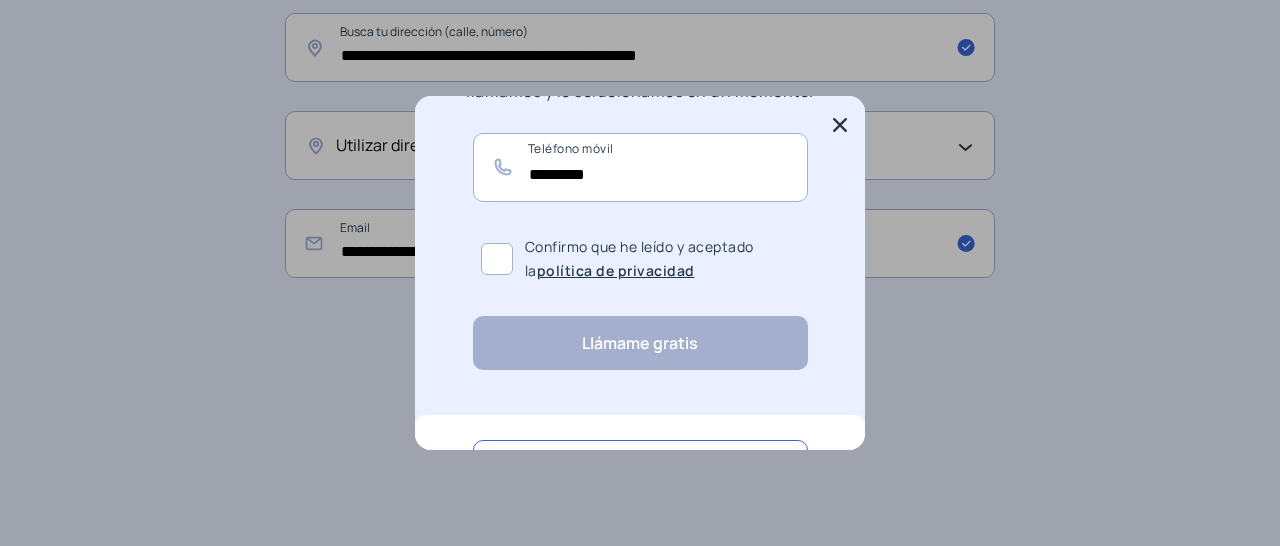 click on "Confirmo que he leído y aceptado la  política de privacidad" at bounding box center (662, 259) 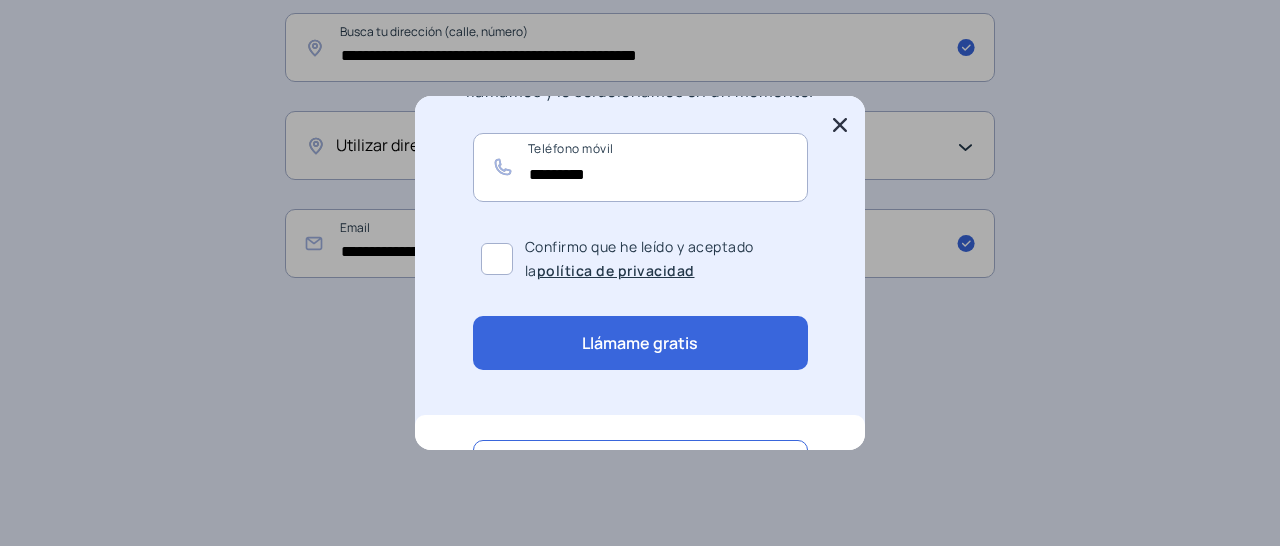 click at bounding box center (497, 259) 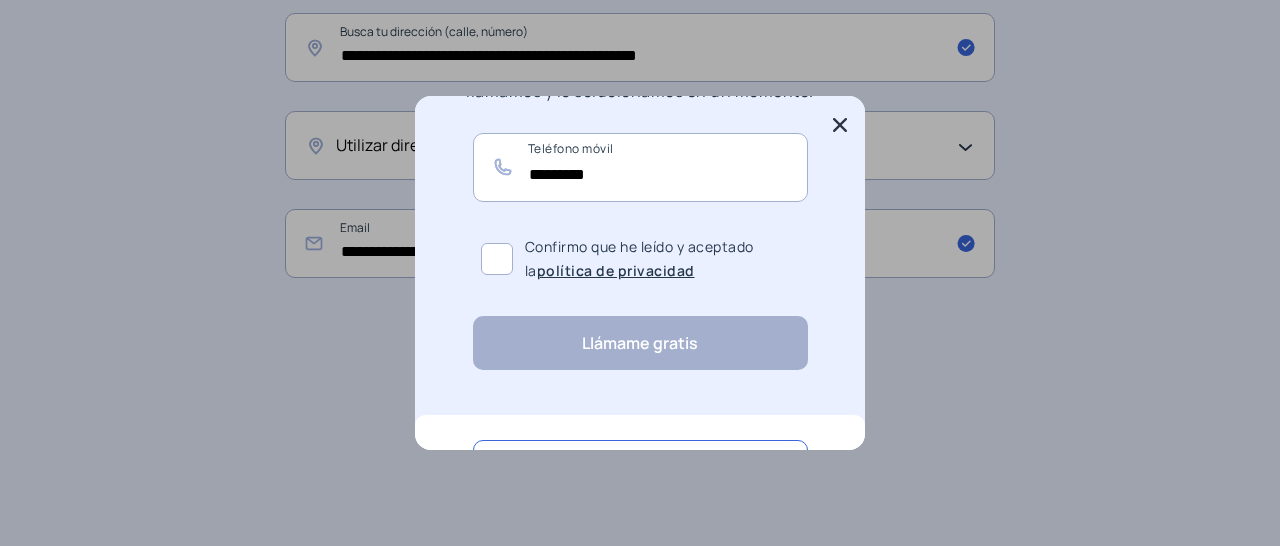 click at bounding box center (497, 259) 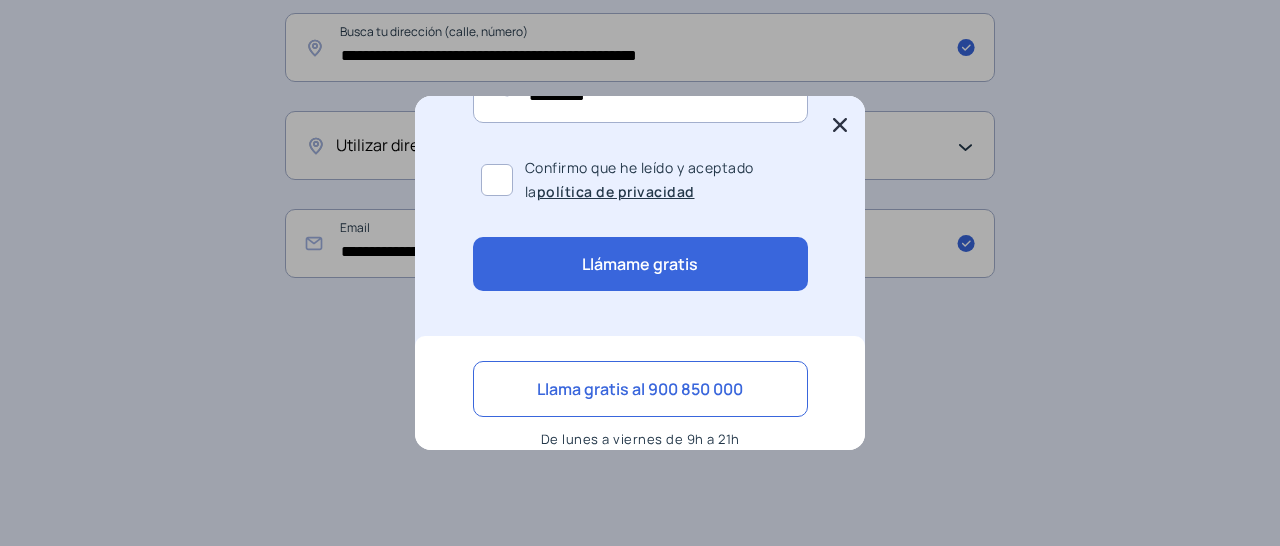 scroll, scrollTop: 303, scrollLeft: 0, axis: vertical 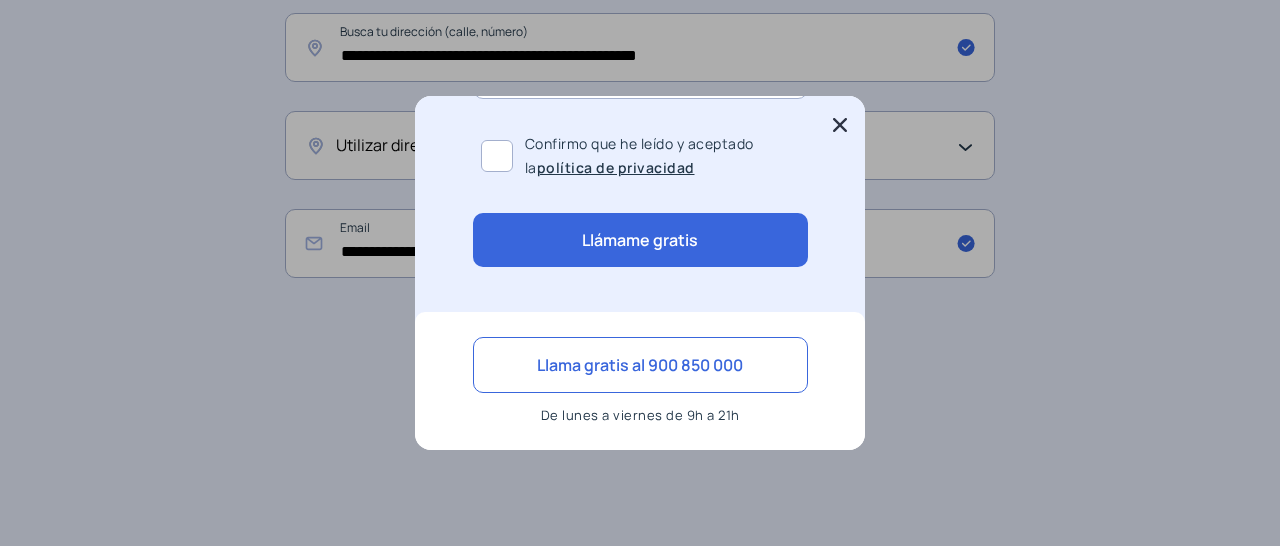 click on "Llámame gratis" at bounding box center [640, 240] 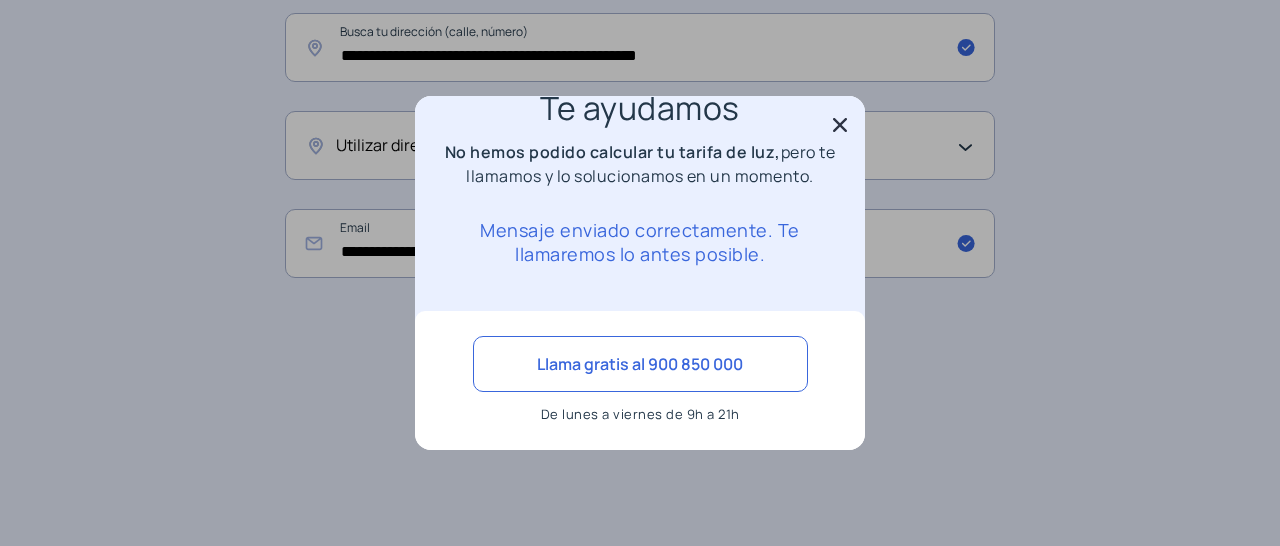 scroll, scrollTop: 114, scrollLeft: 0, axis: vertical 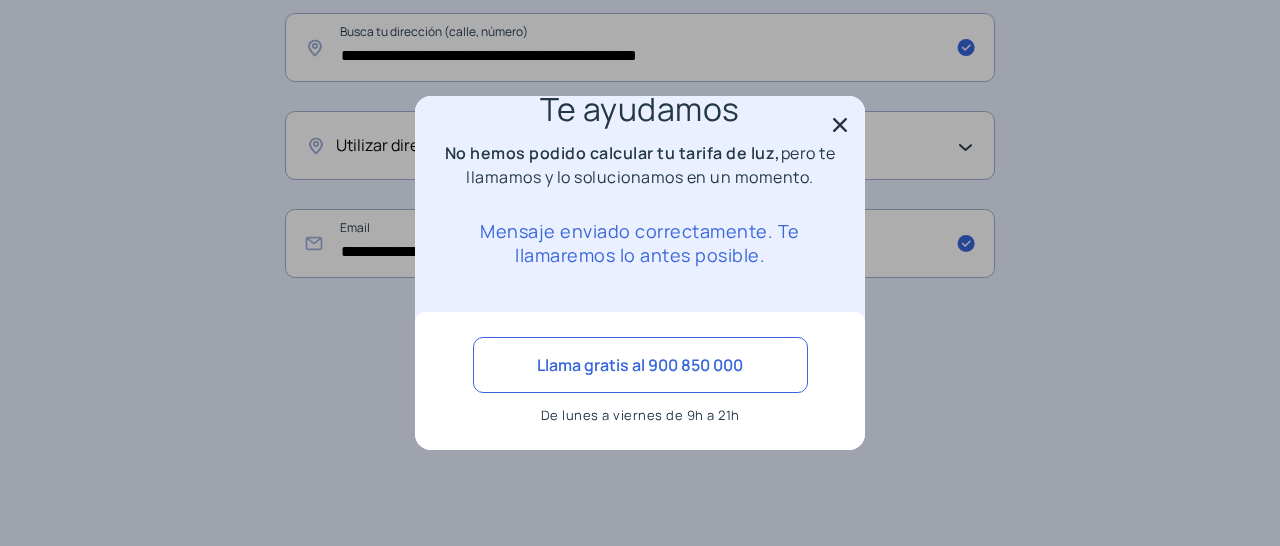click at bounding box center (840, 127) 